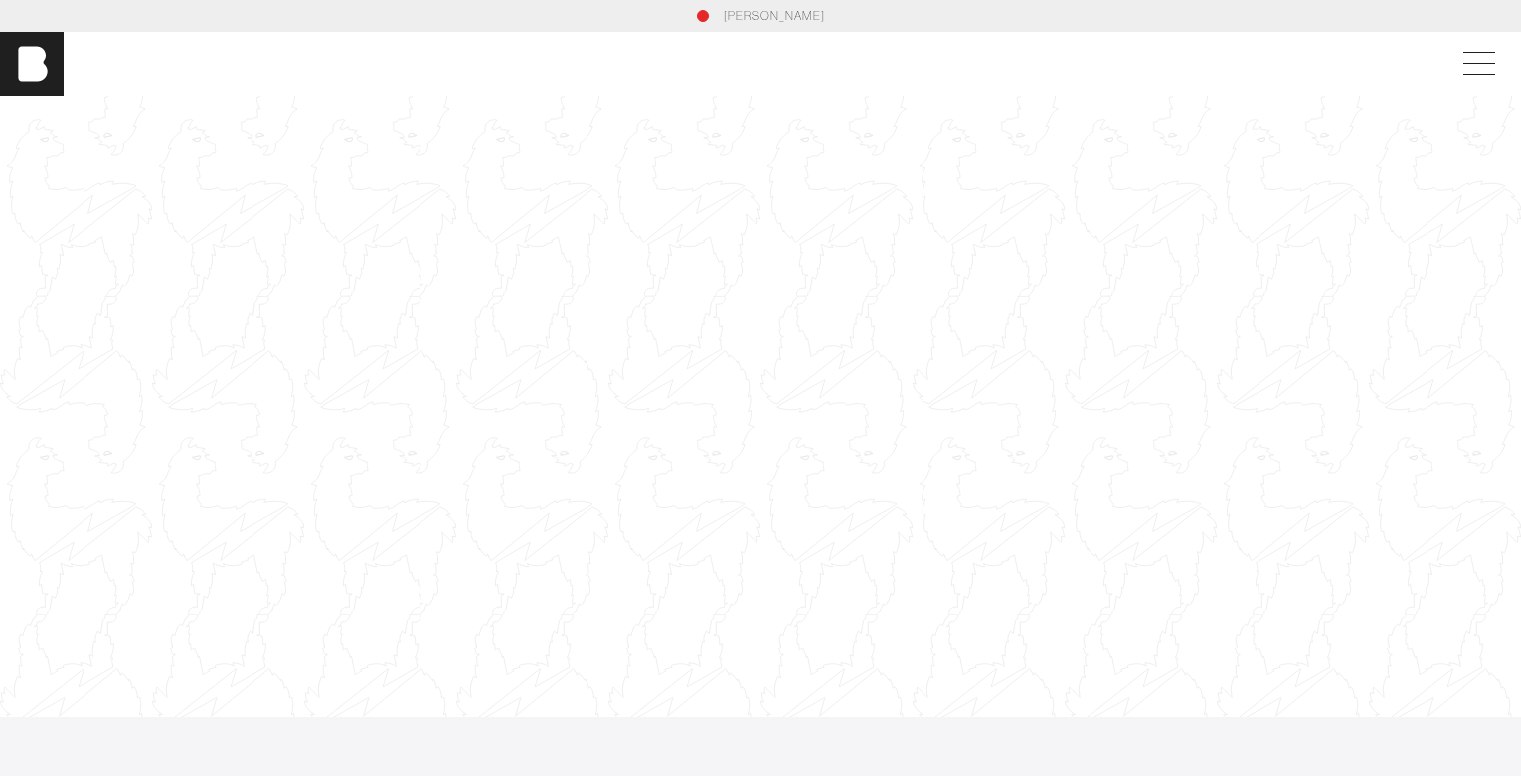 scroll, scrollTop: 0, scrollLeft: 0, axis: both 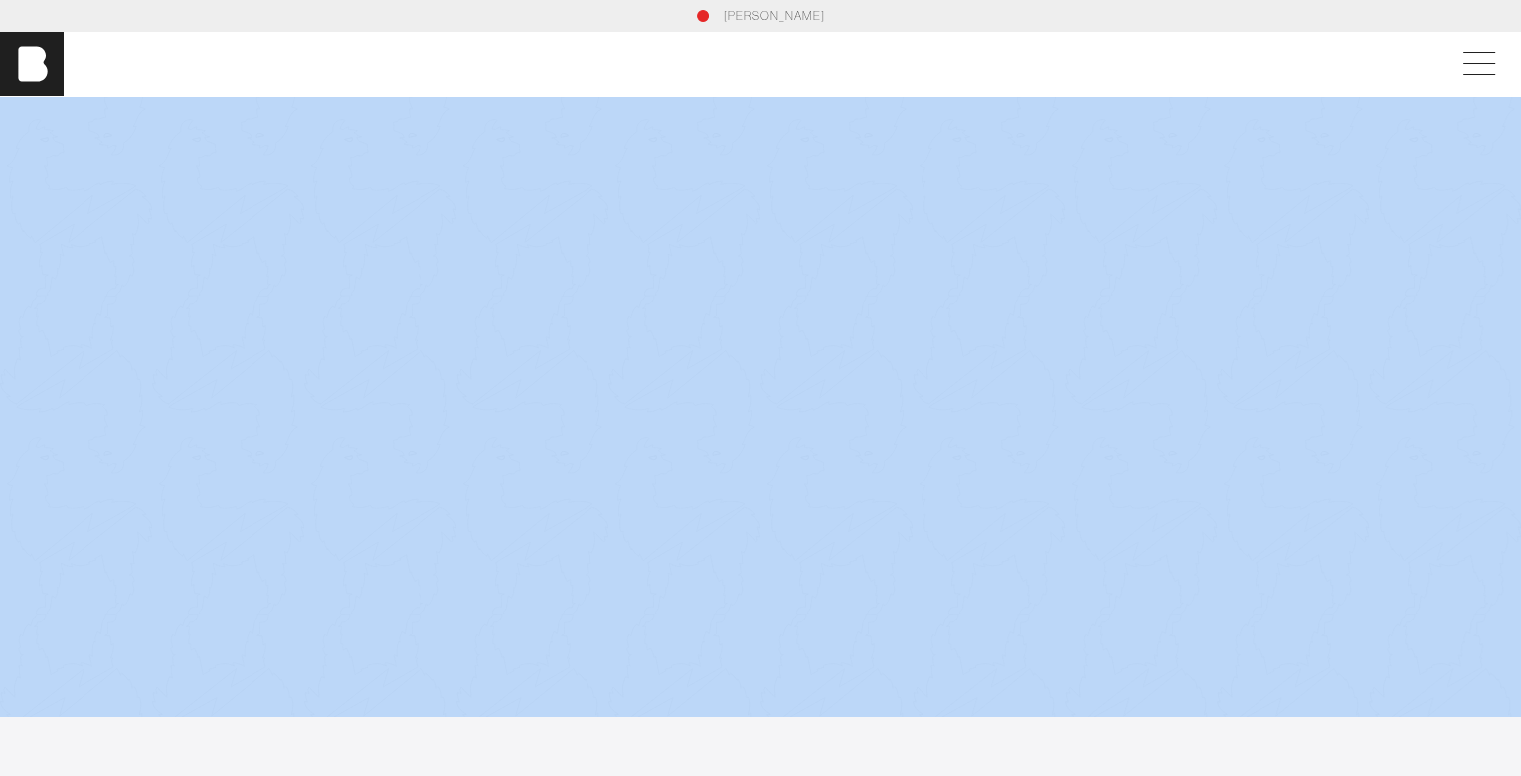 drag, startPoint x: 1520, startPoint y: 92, endPoint x: 1525, endPoint y: 106, distance: 14.866069 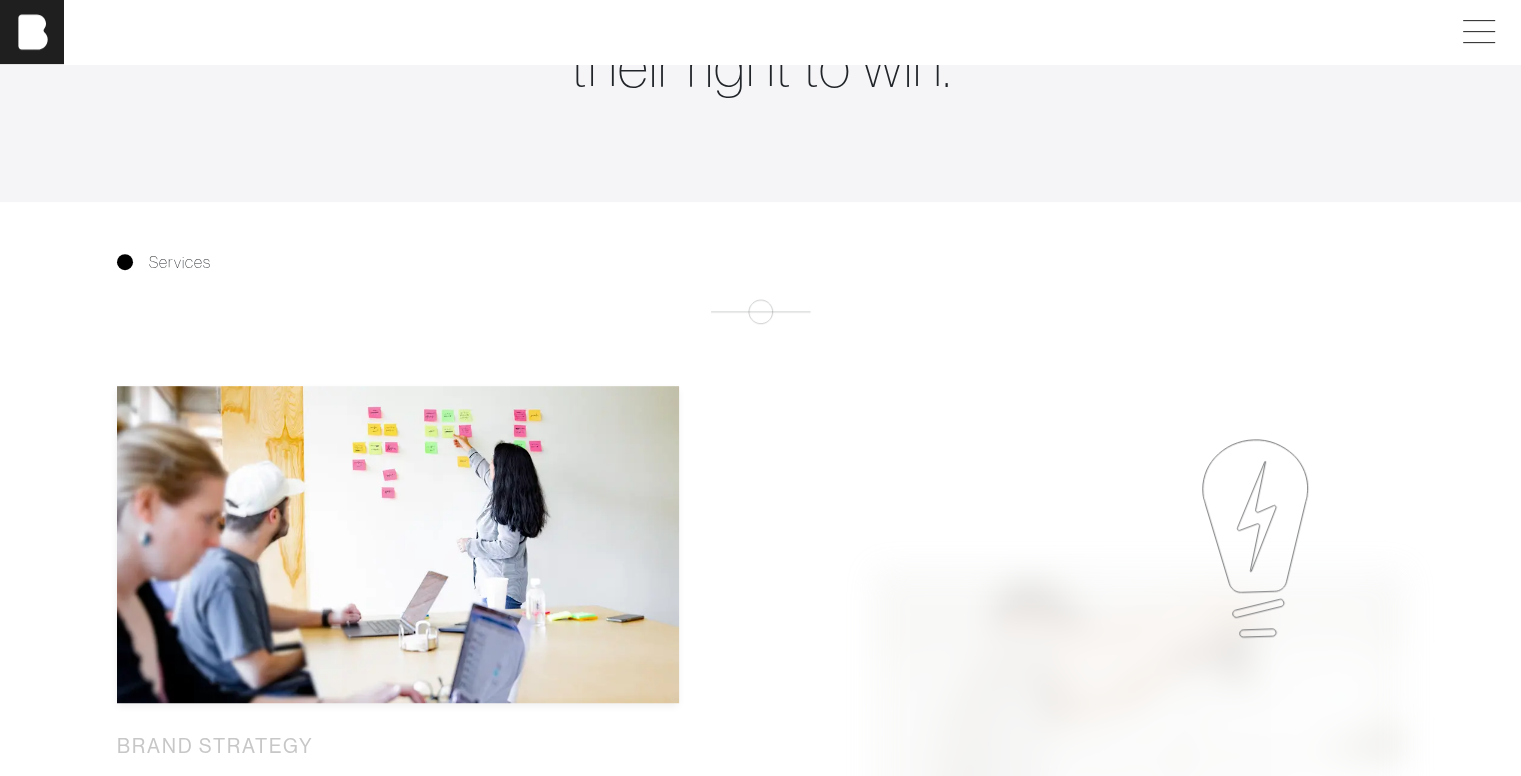 scroll, scrollTop: 0, scrollLeft: 15, axis: horizontal 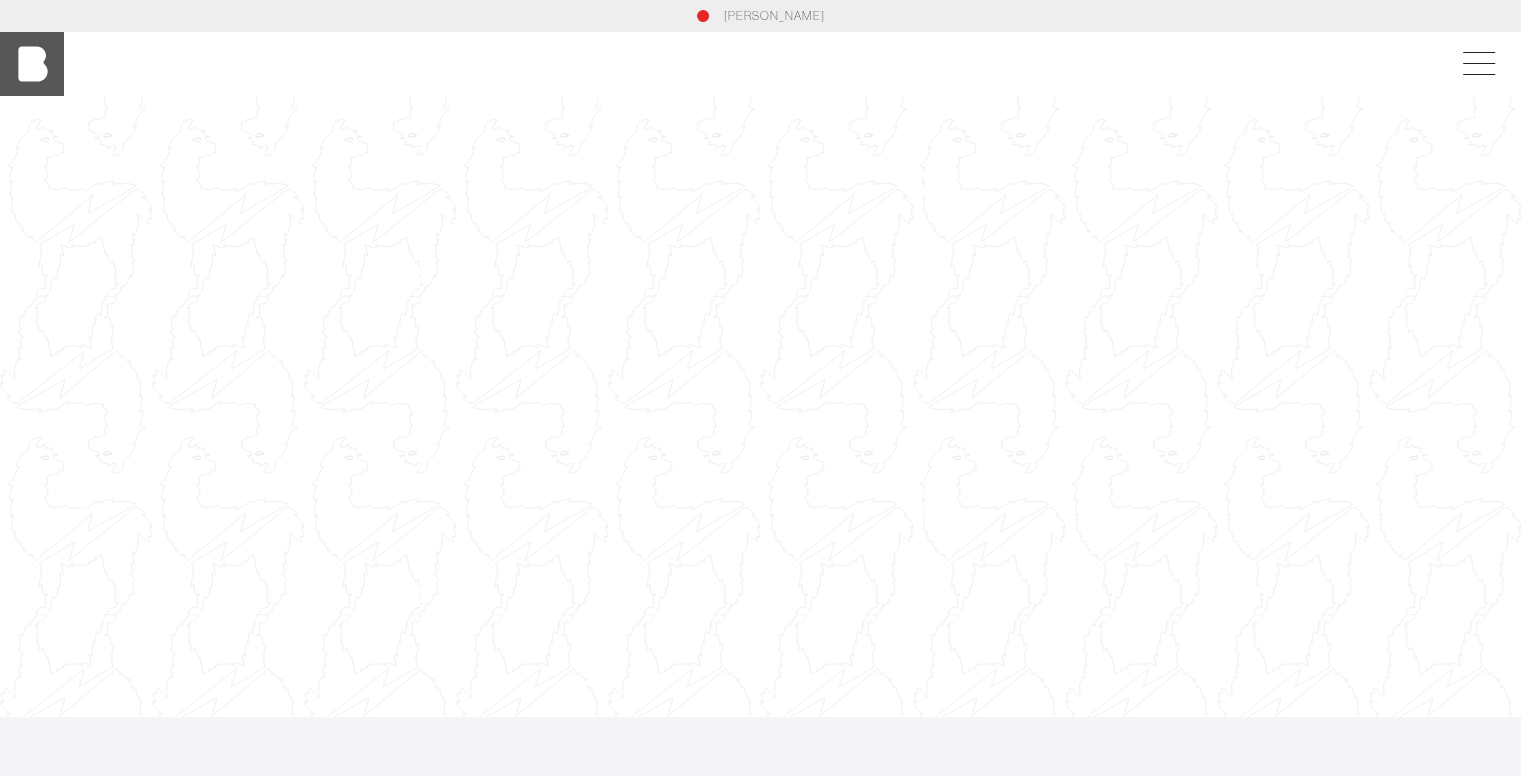 click at bounding box center [32, 64] 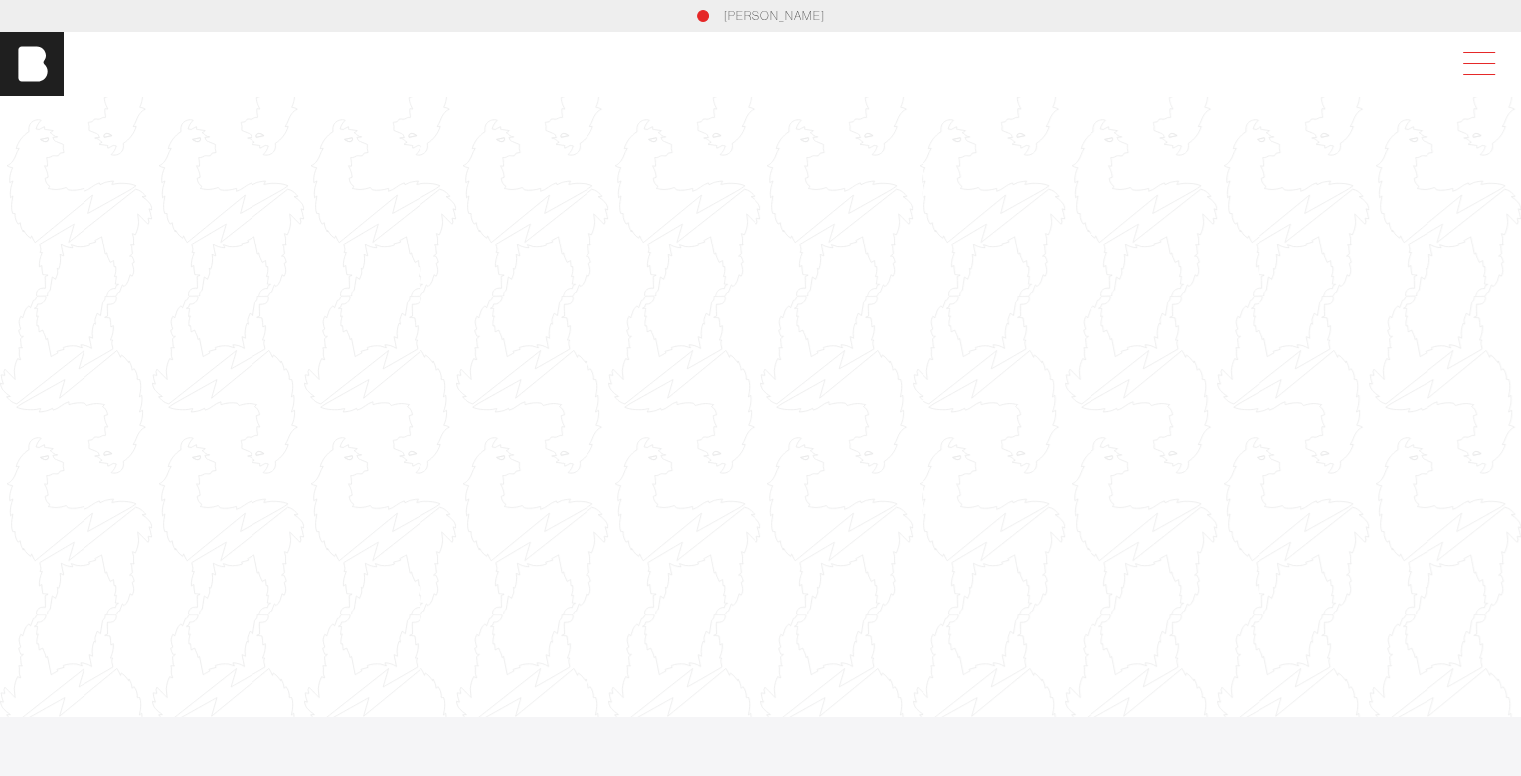 click at bounding box center (1475, 64) 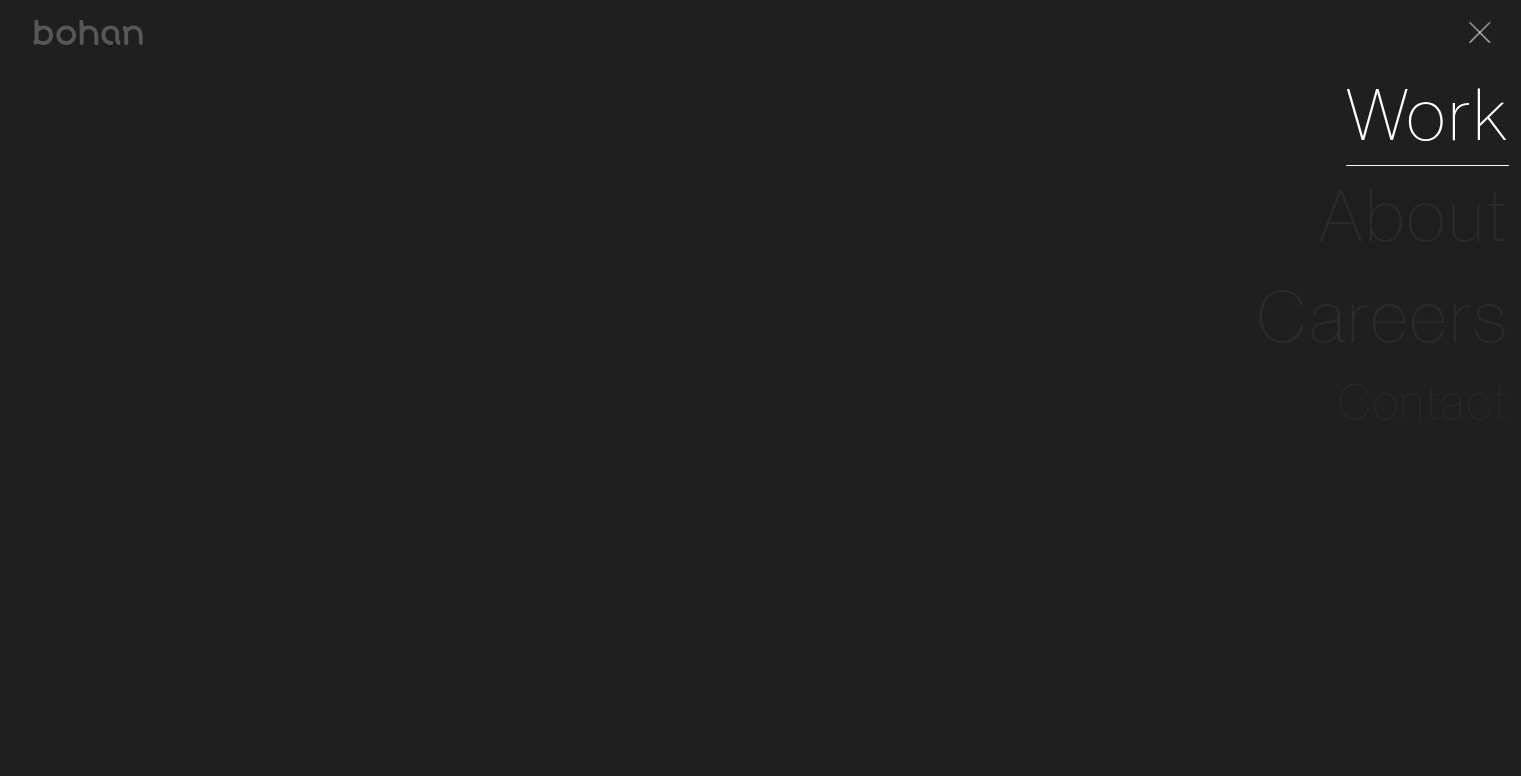 click on "Work" at bounding box center (1427, 114) 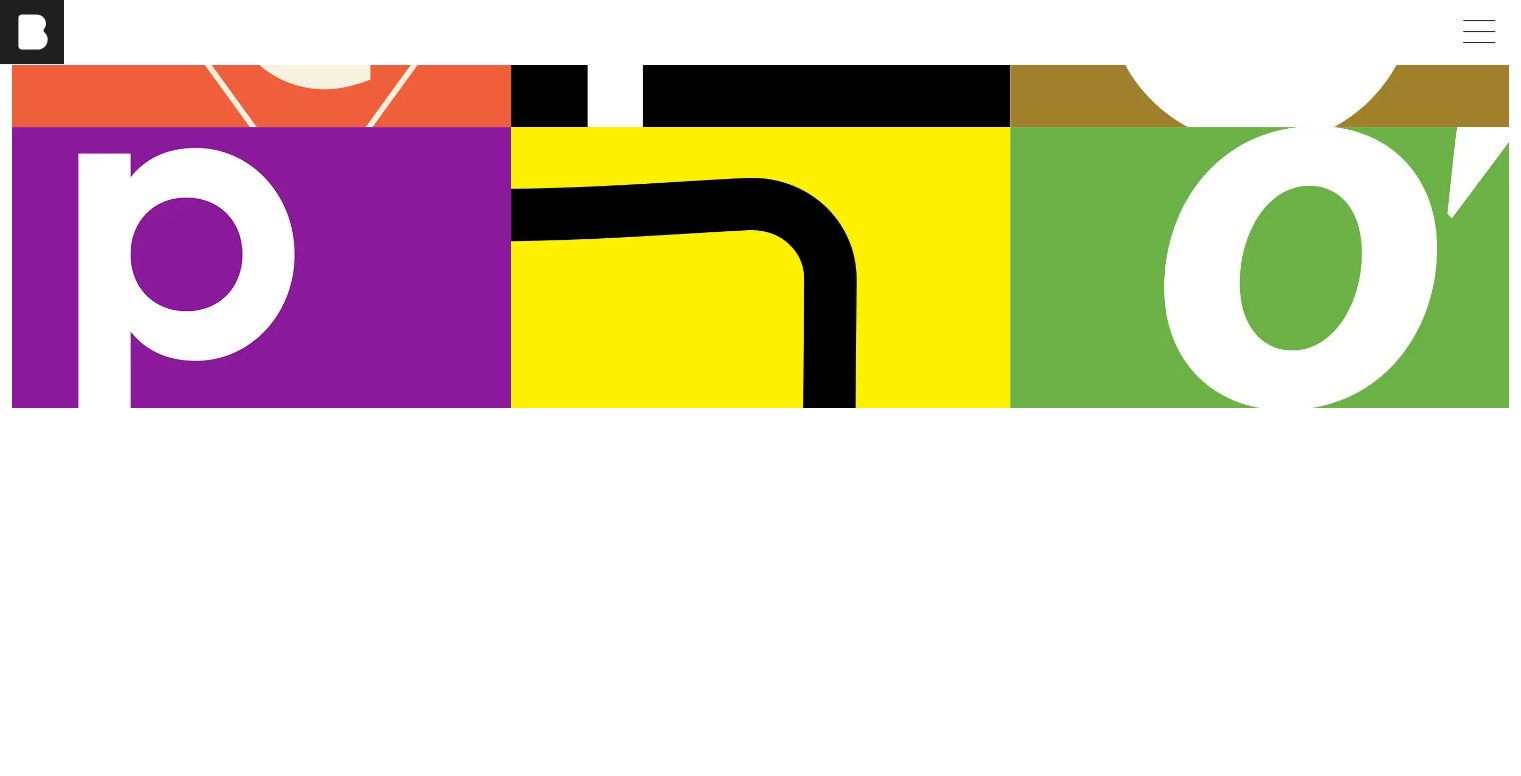 scroll, scrollTop: 477, scrollLeft: 0, axis: vertical 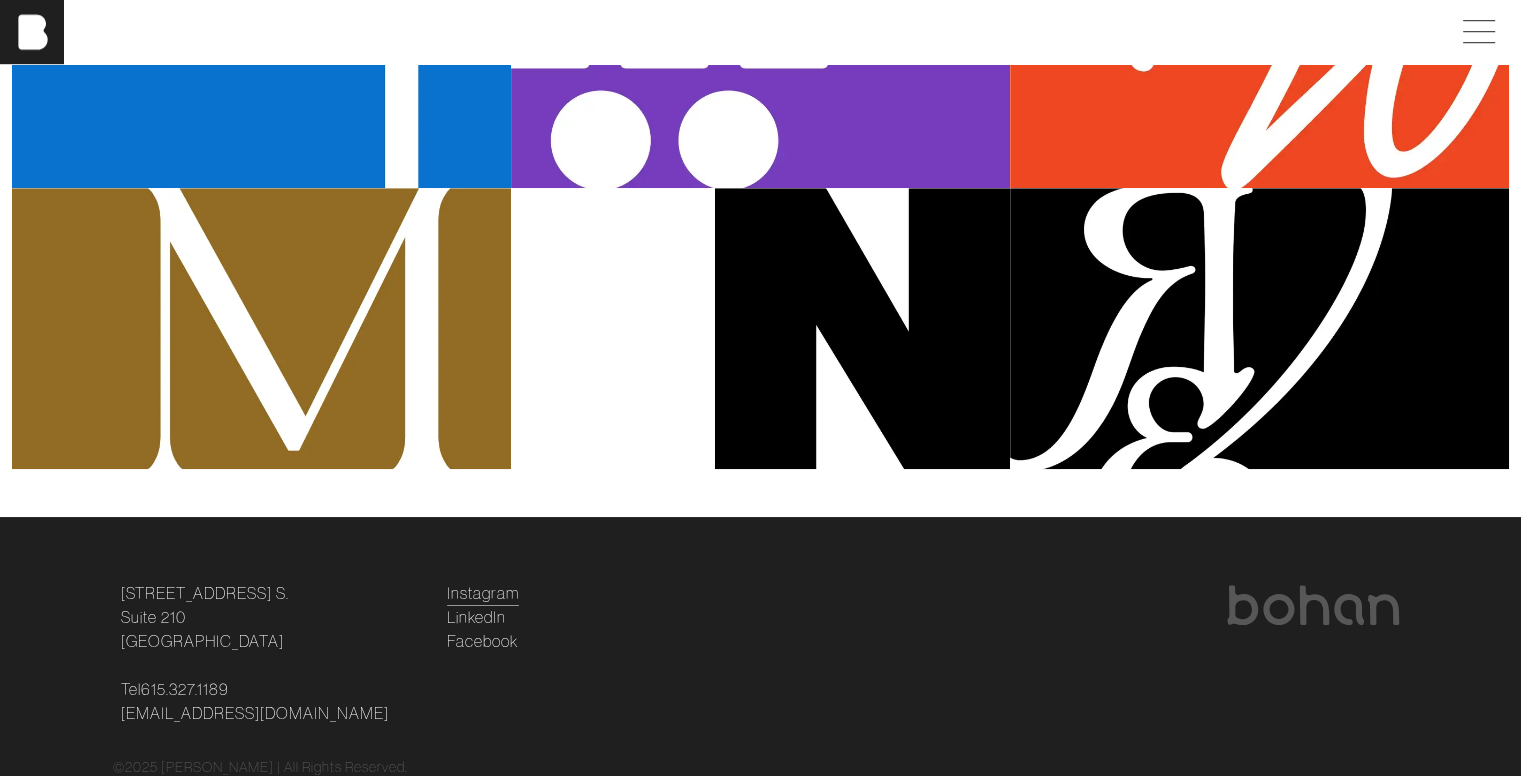 click on "LinkedIn" at bounding box center [476, 617] 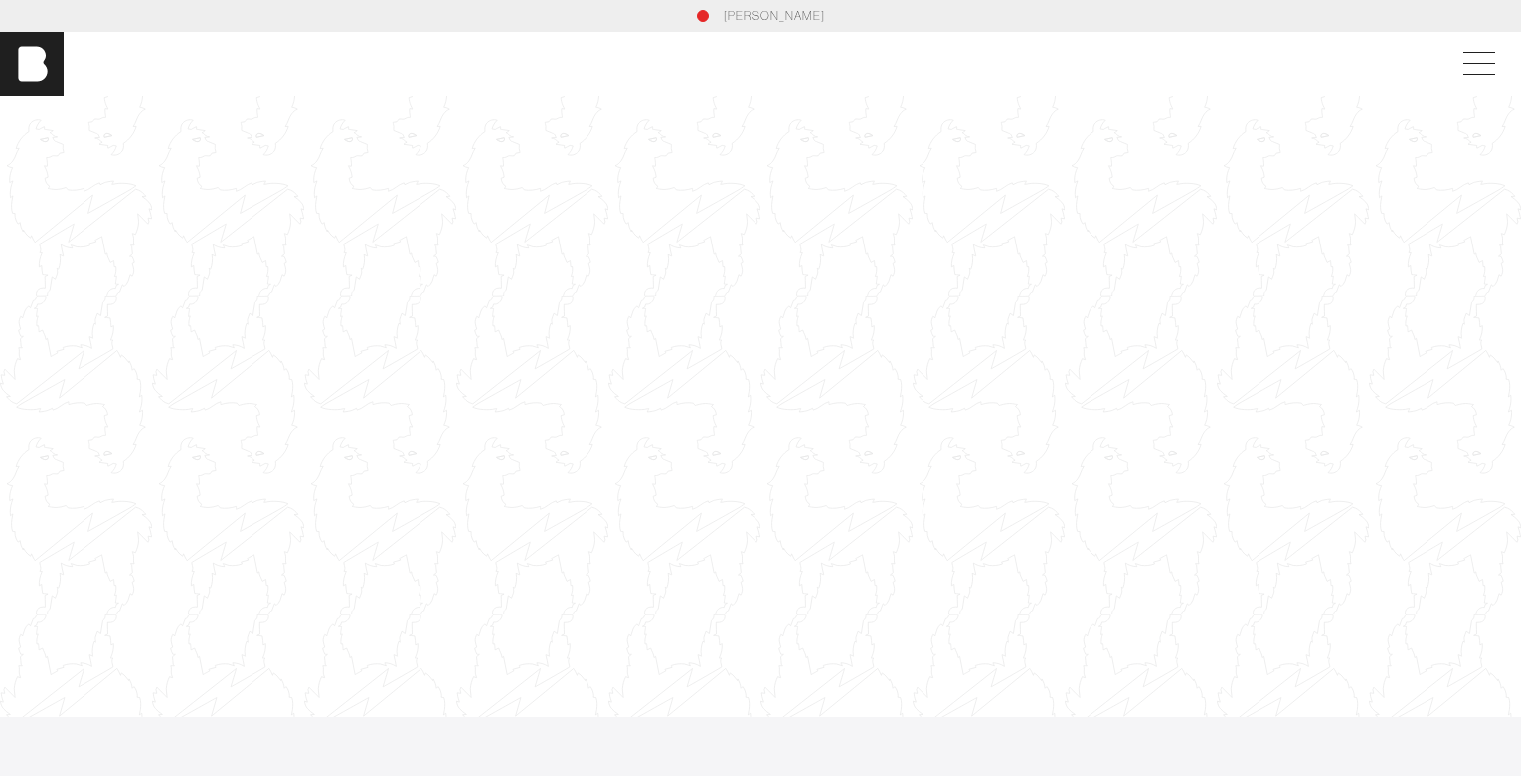 scroll, scrollTop: 0, scrollLeft: 0, axis: both 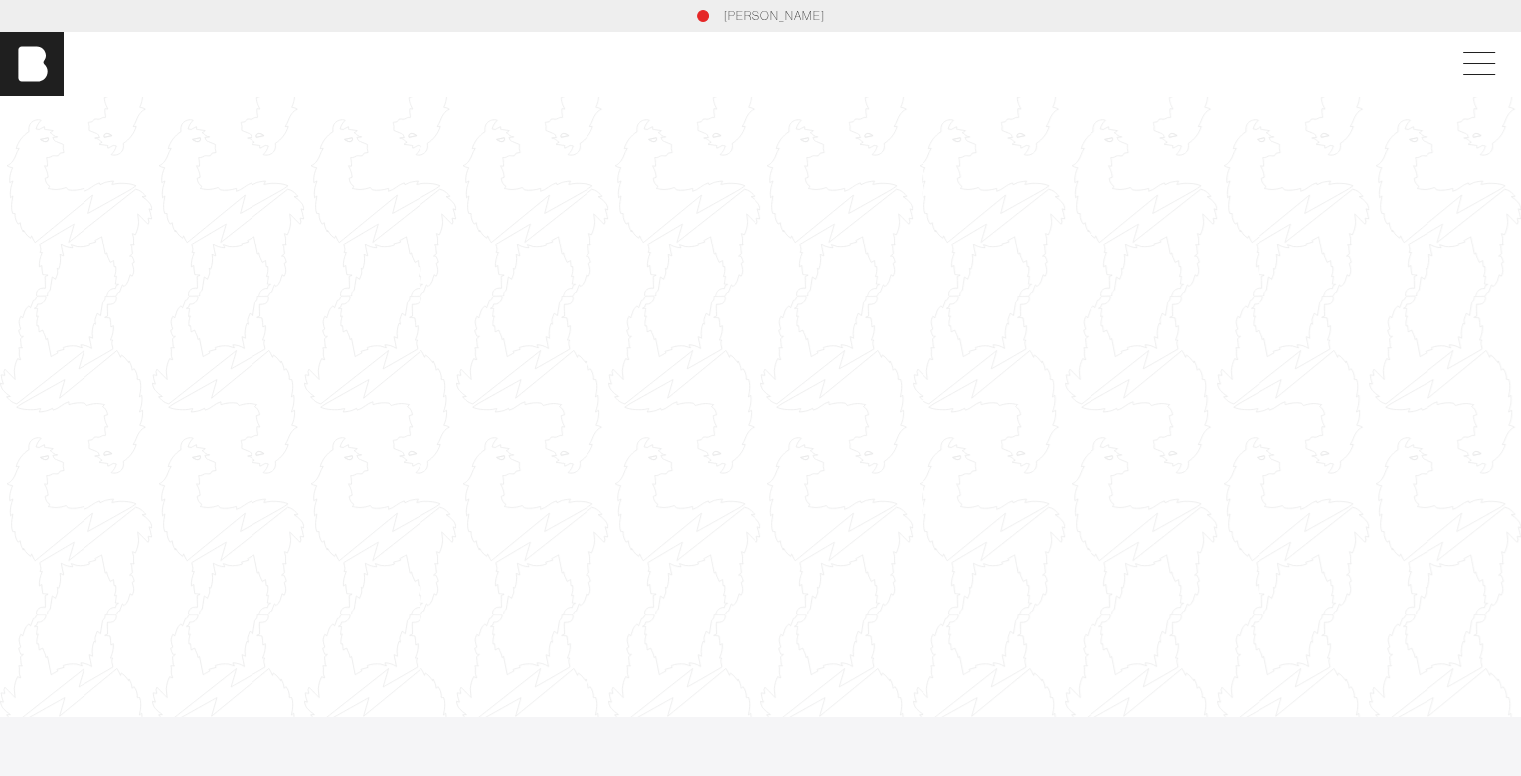 click on "[PERSON_NAME]" at bounding box center (774, 16) 